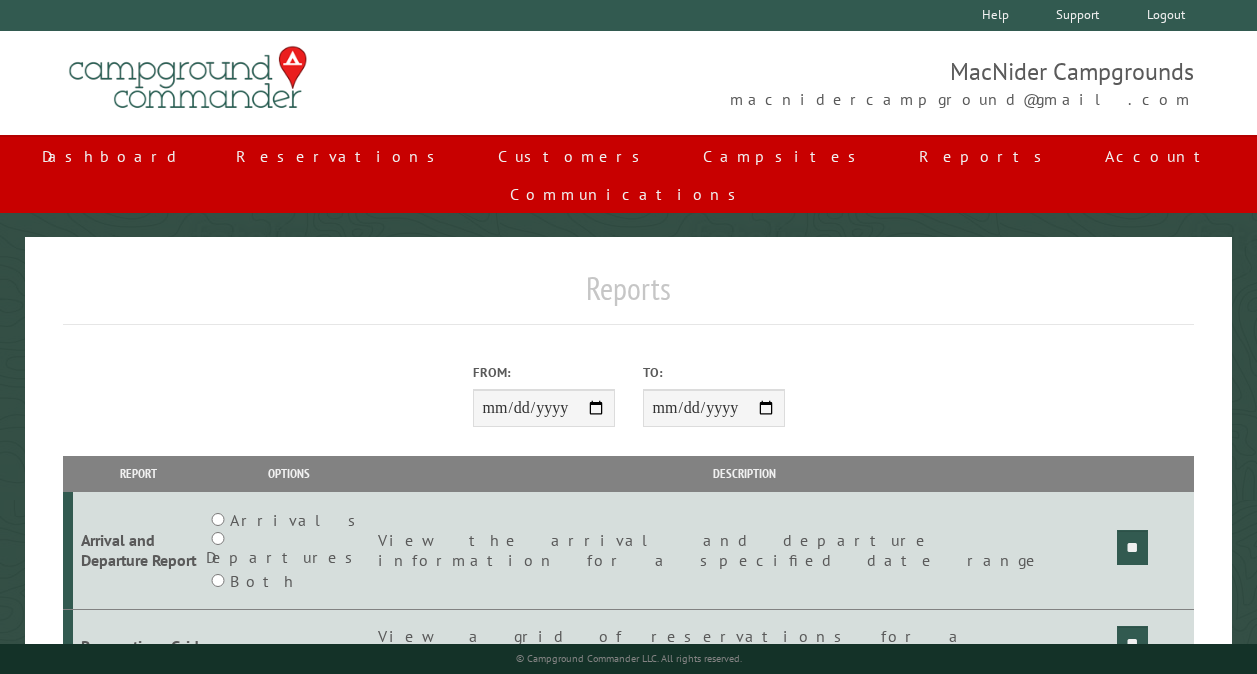 scroll, scrollTop: 0, scrollLeft: 0, axis: both 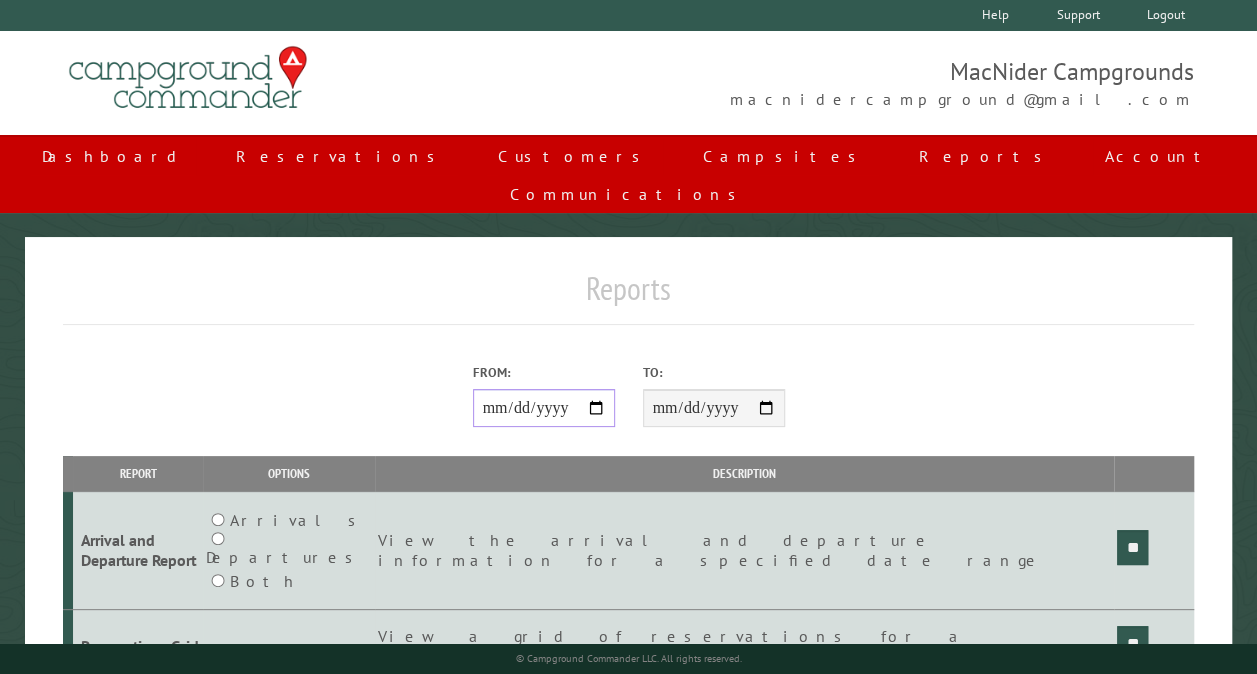 click on "**********" at bounding box center (544, 408) 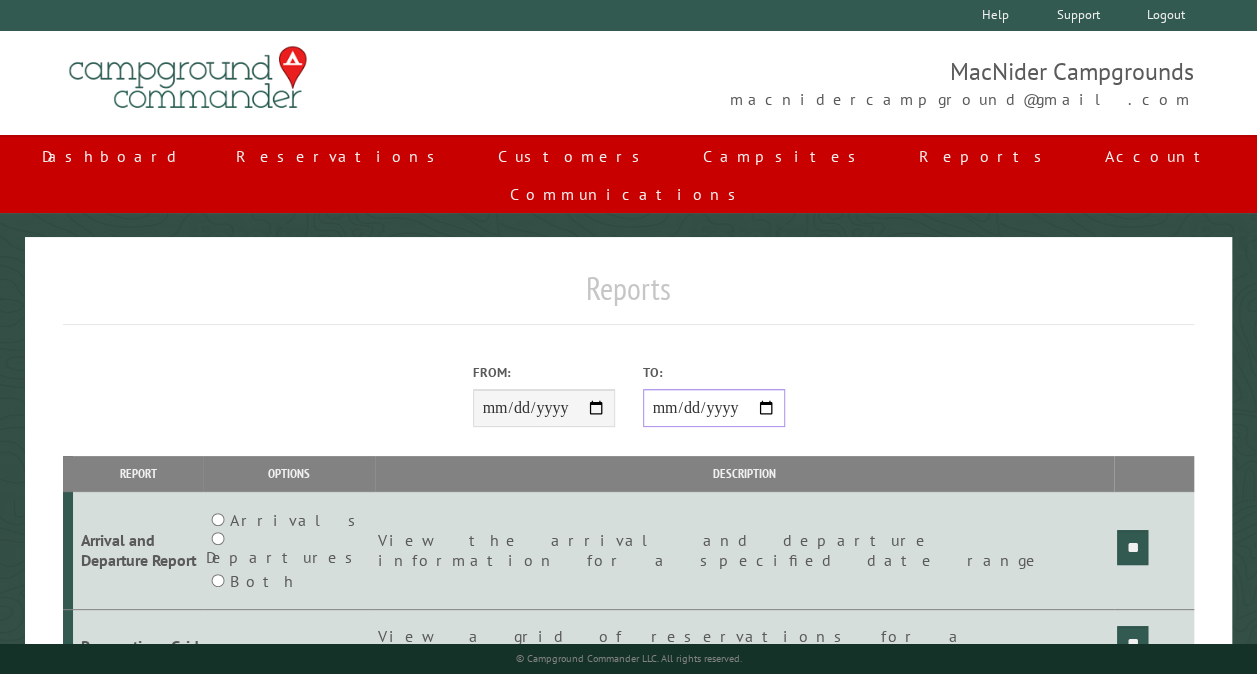 click on "**********" at bounding box center [714, 408] 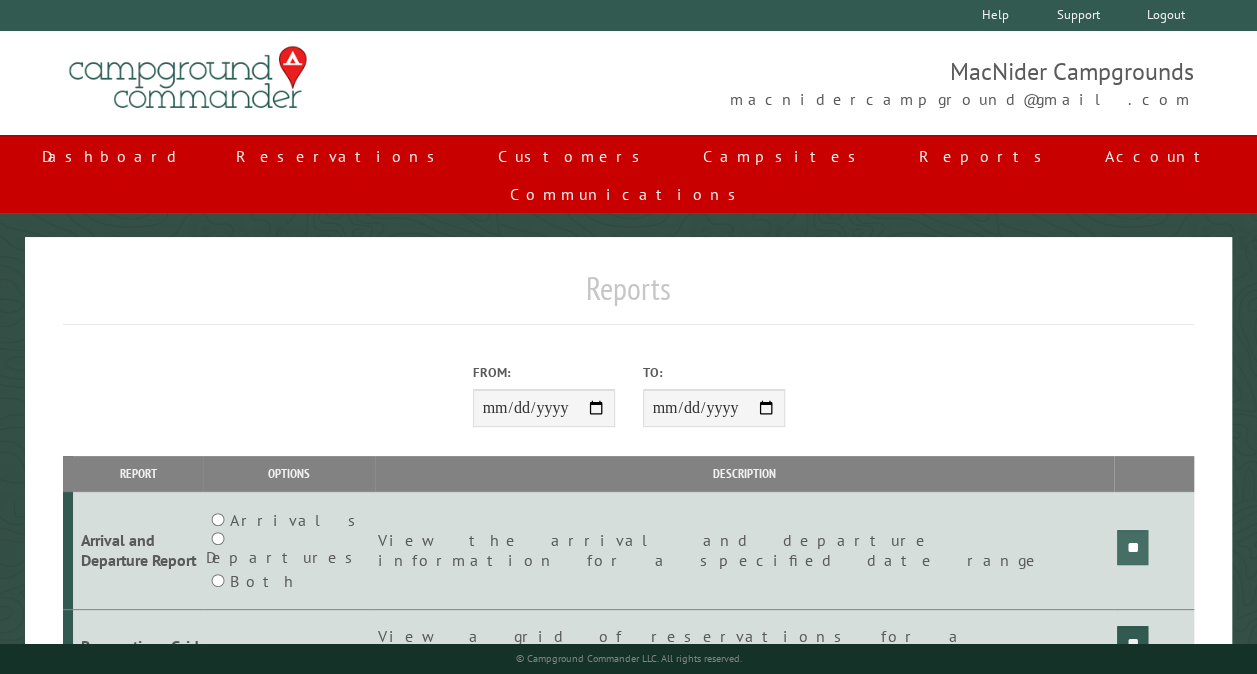 click on "**" at bounding box center [1132, 547] 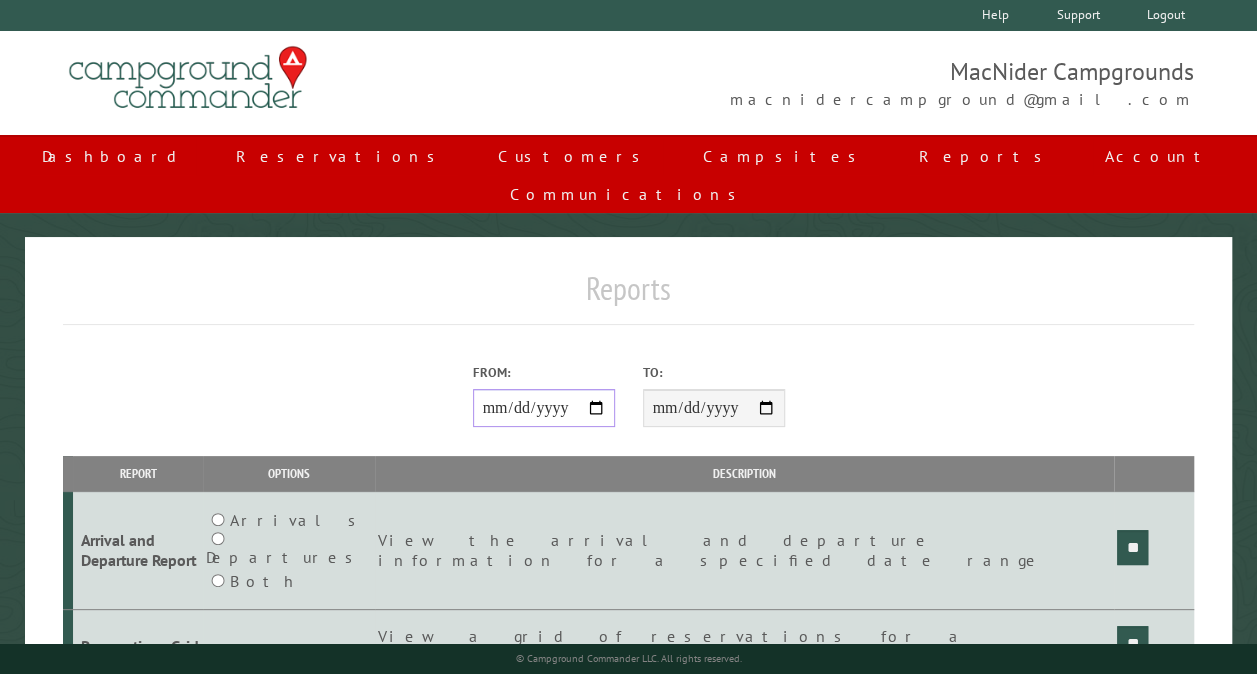 click on "**********" at bounding box center [544, 408] 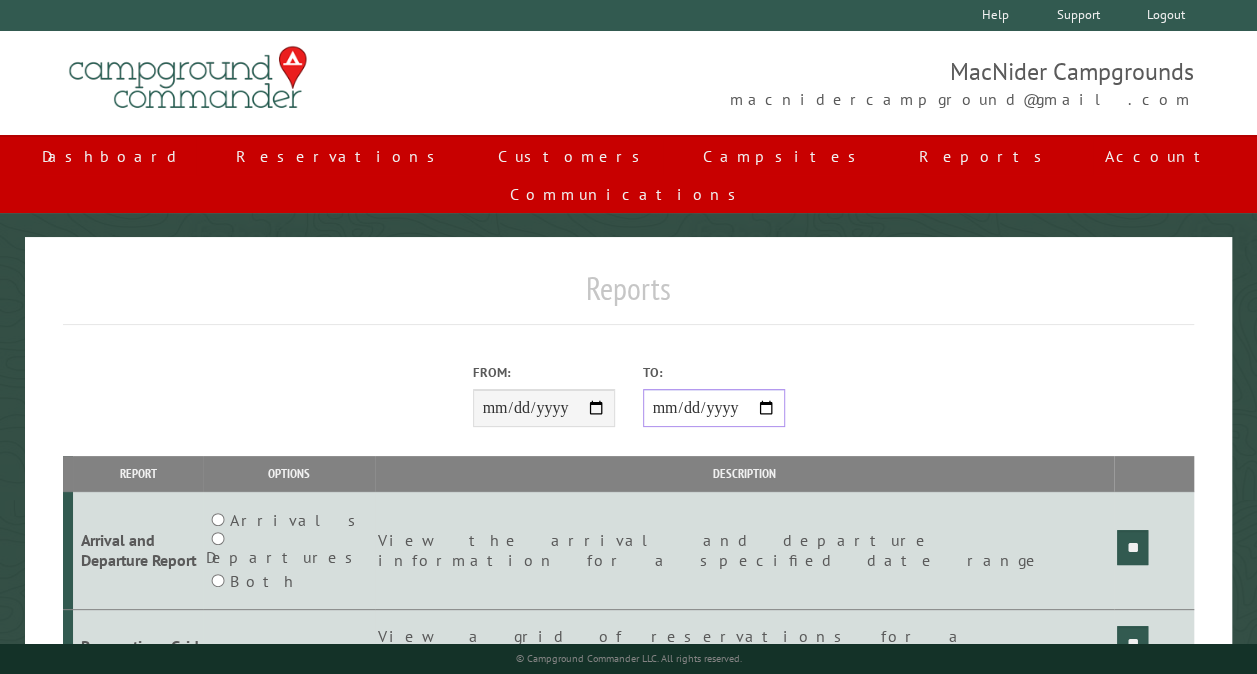 click on "**********" at bounding box center [714, 408] 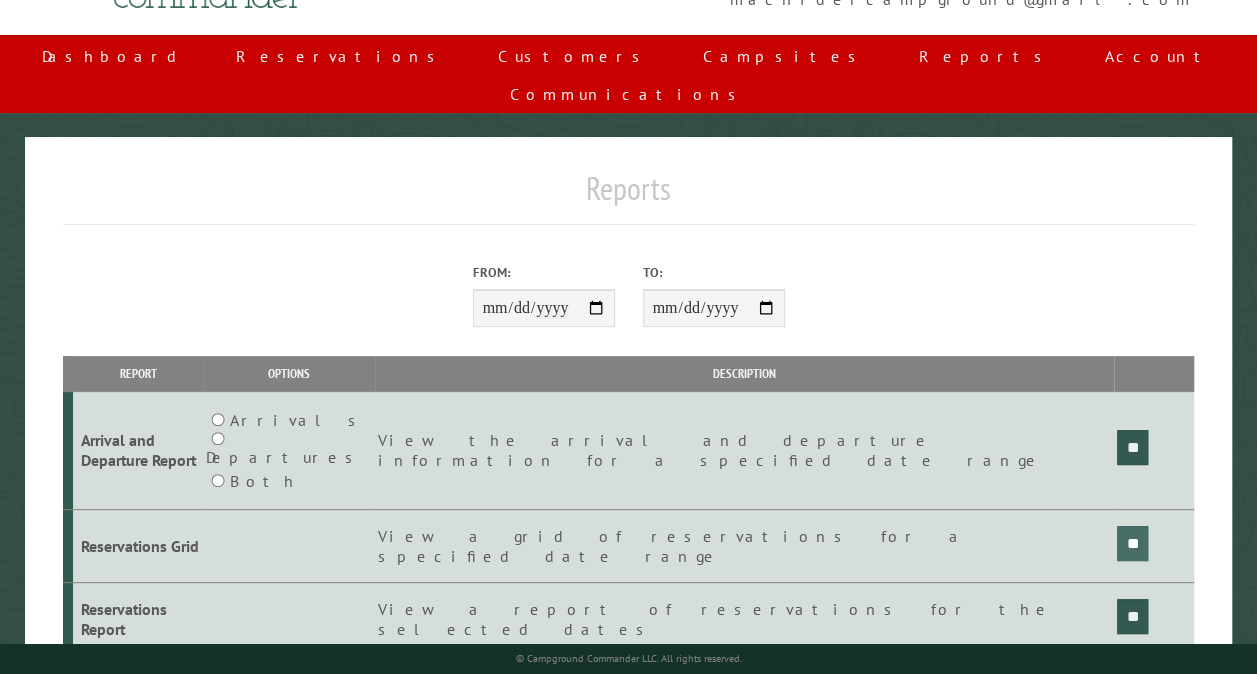 click on "**" at bounding box center (1132, 447) 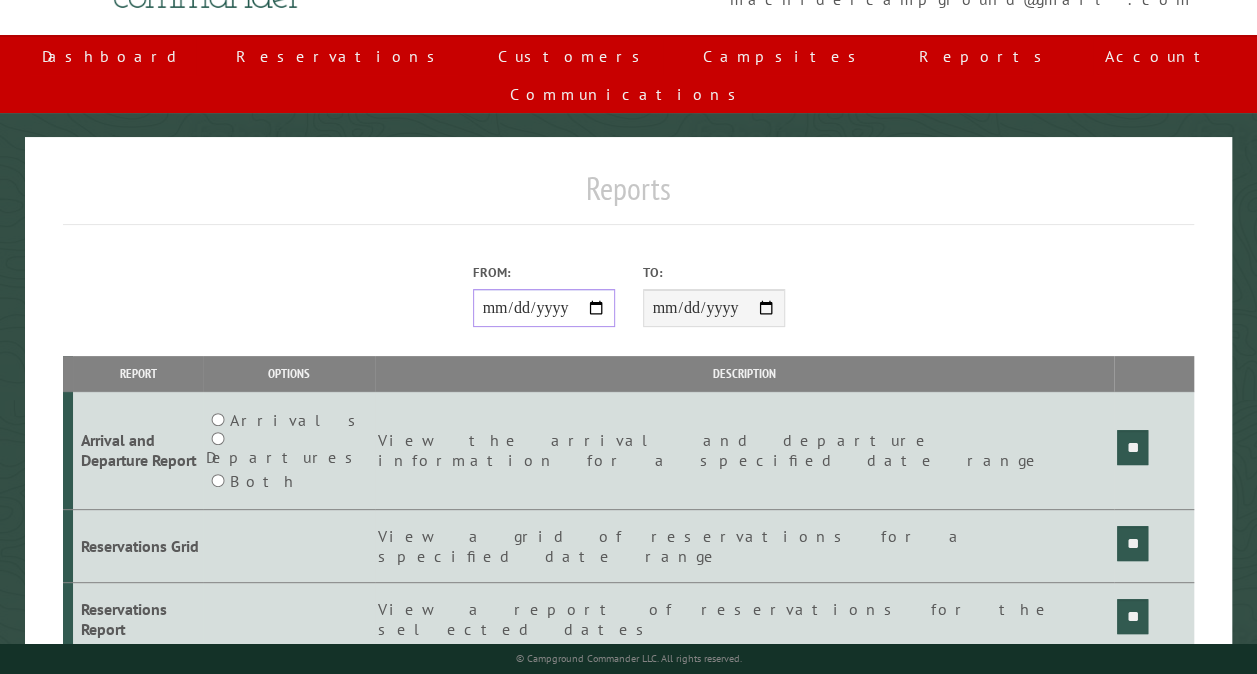 click on "**********" at bounding box center [544, 308] 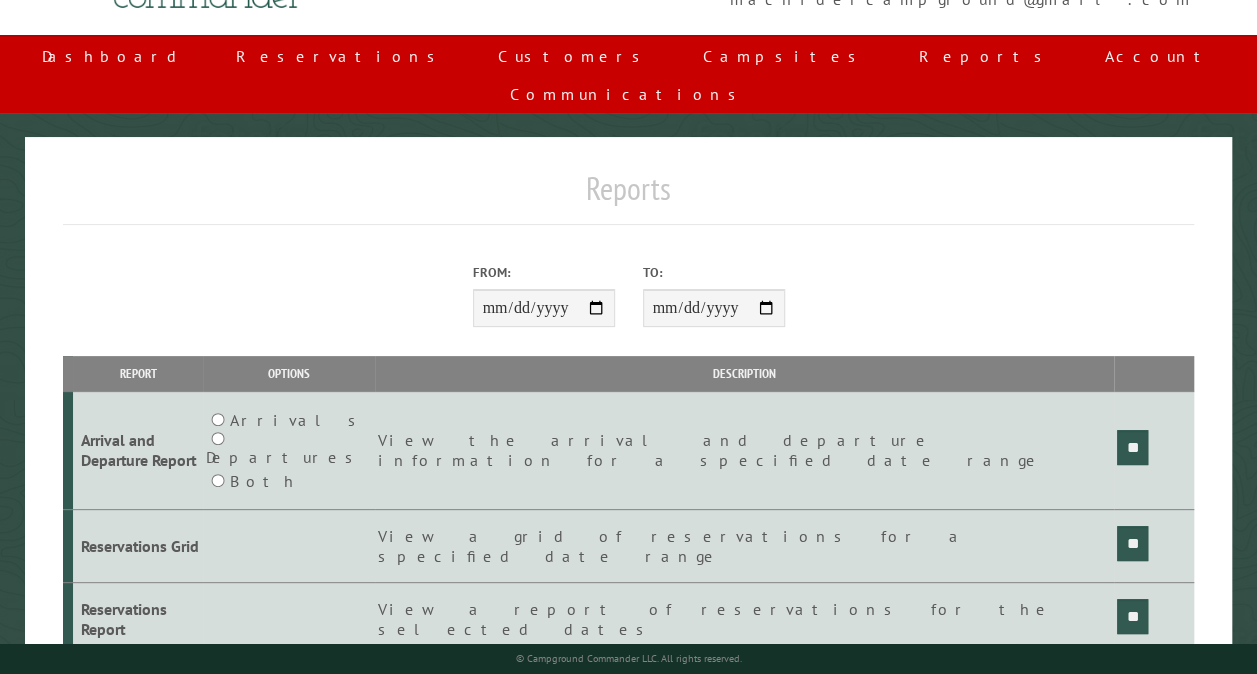 click on "**" at bounding box center (1154, 450) 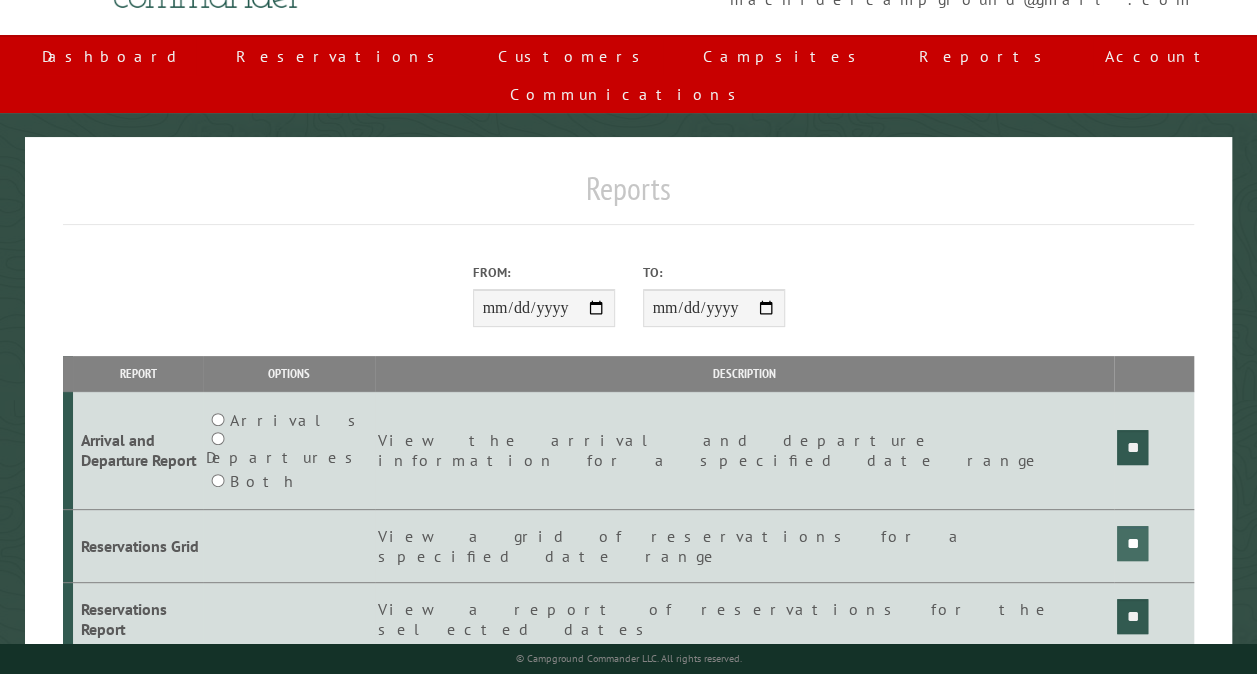 click on "**" at bounding box center (1132, 447) 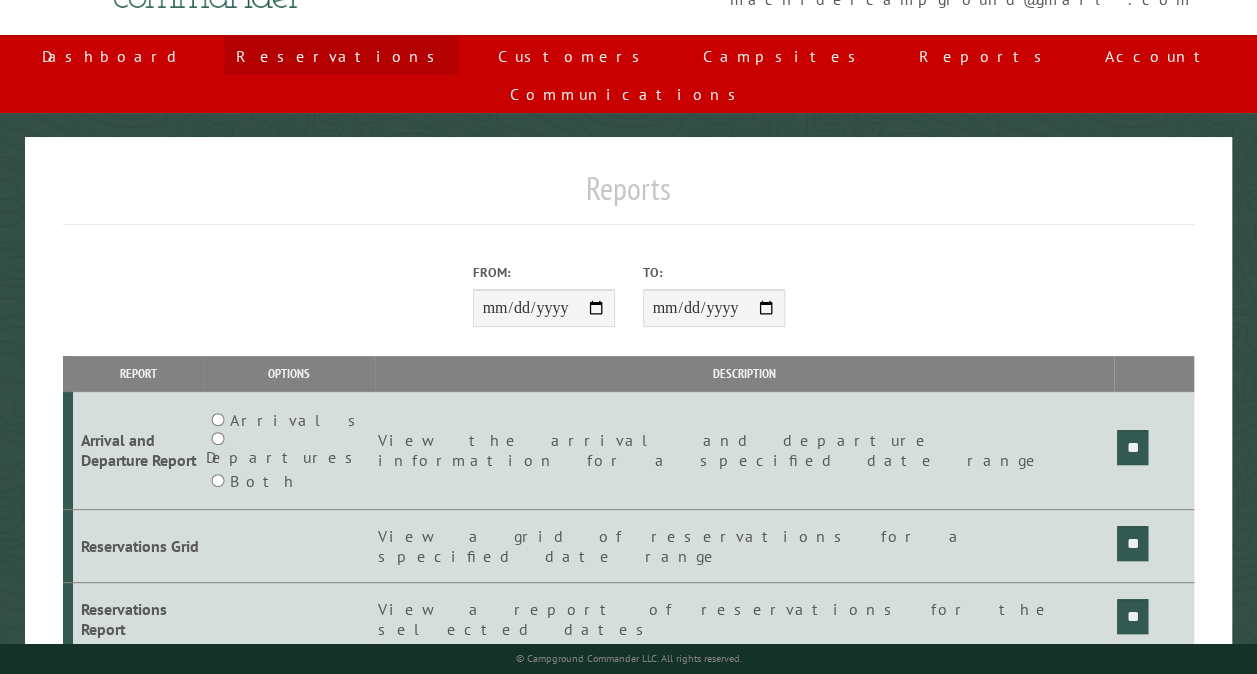 click on "Reservations" at bounding box center (341, 56) 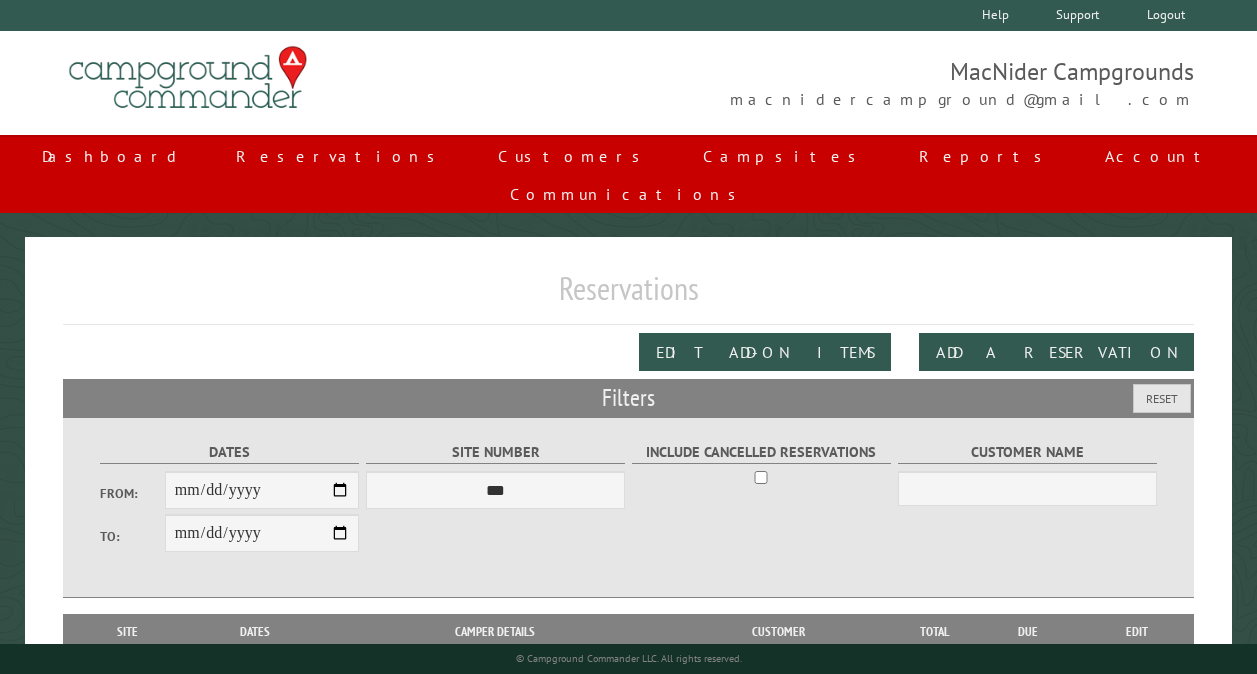 scroll, scrollTop: 0, scrollLeft: 0, axis: both 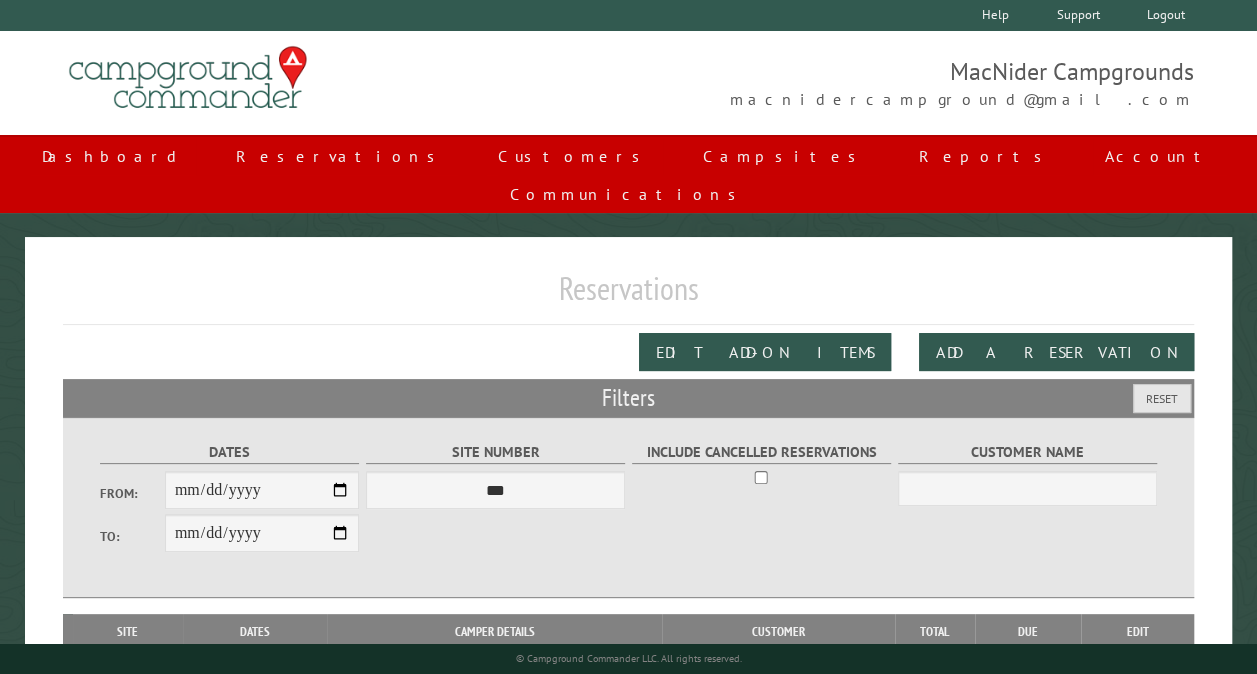 click on "From:" at bounding box center (262, 490) 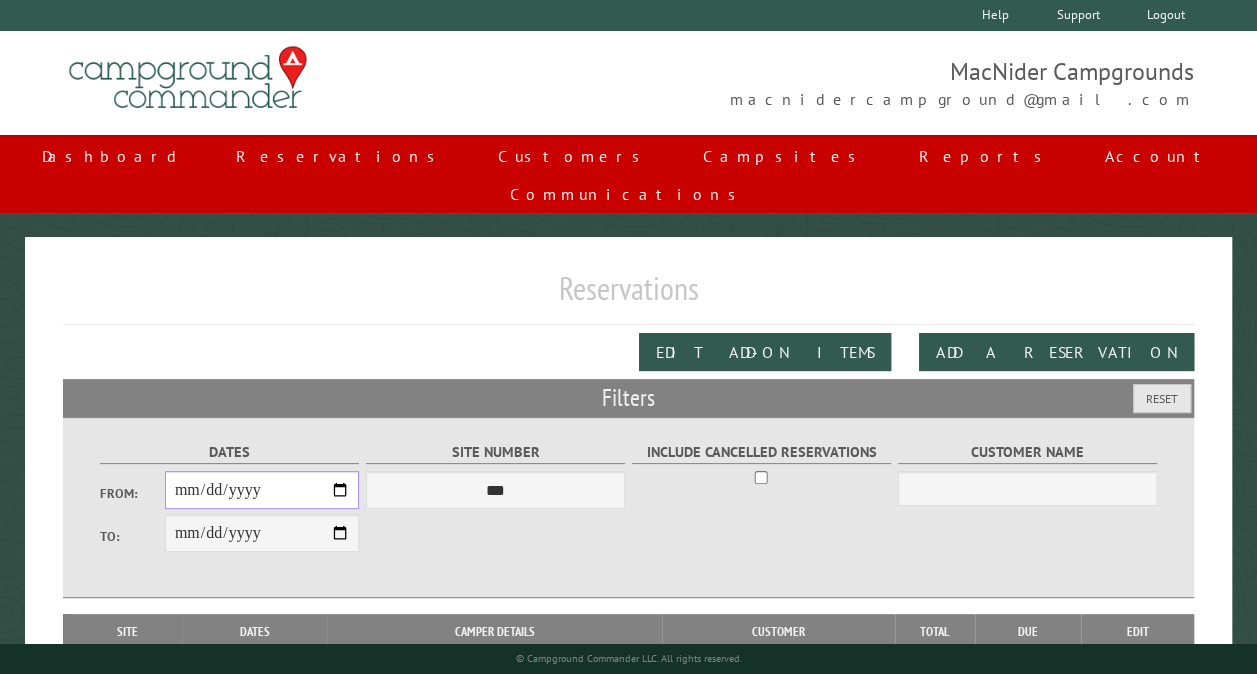 type on "**********" 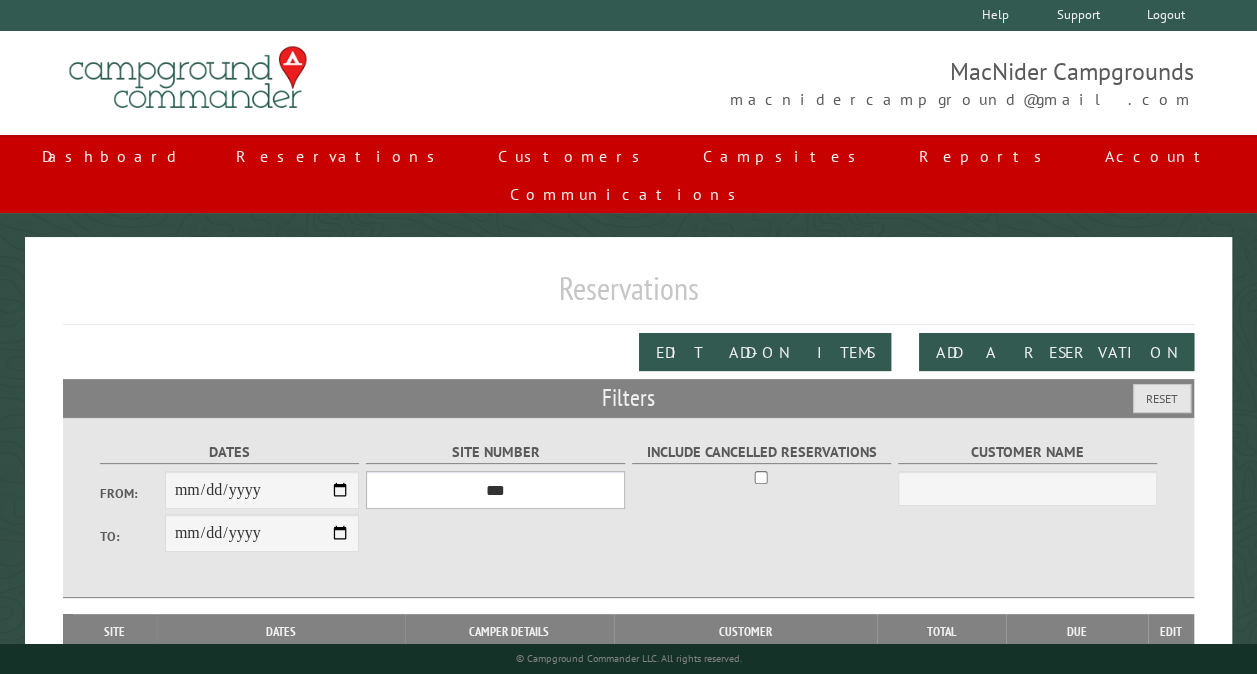 click on "[NUMBER]" at bounding box center [495, 490] 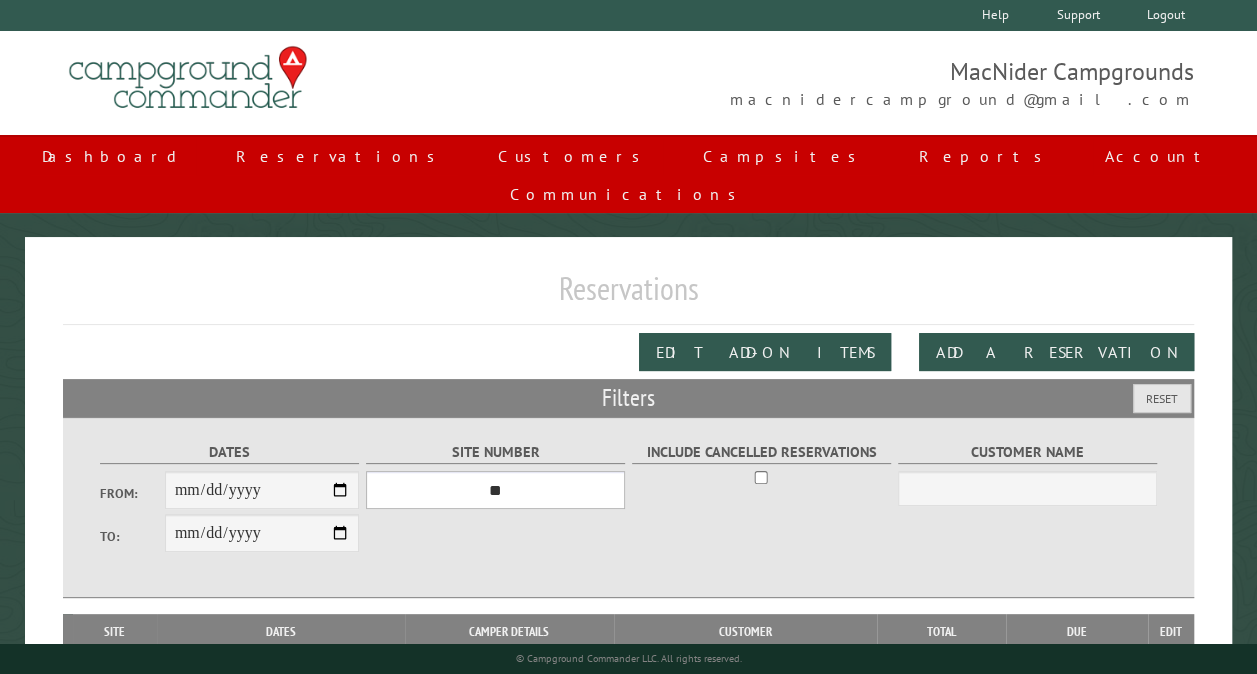 click on "[NUMBER]" at bounding box center [495, 490] 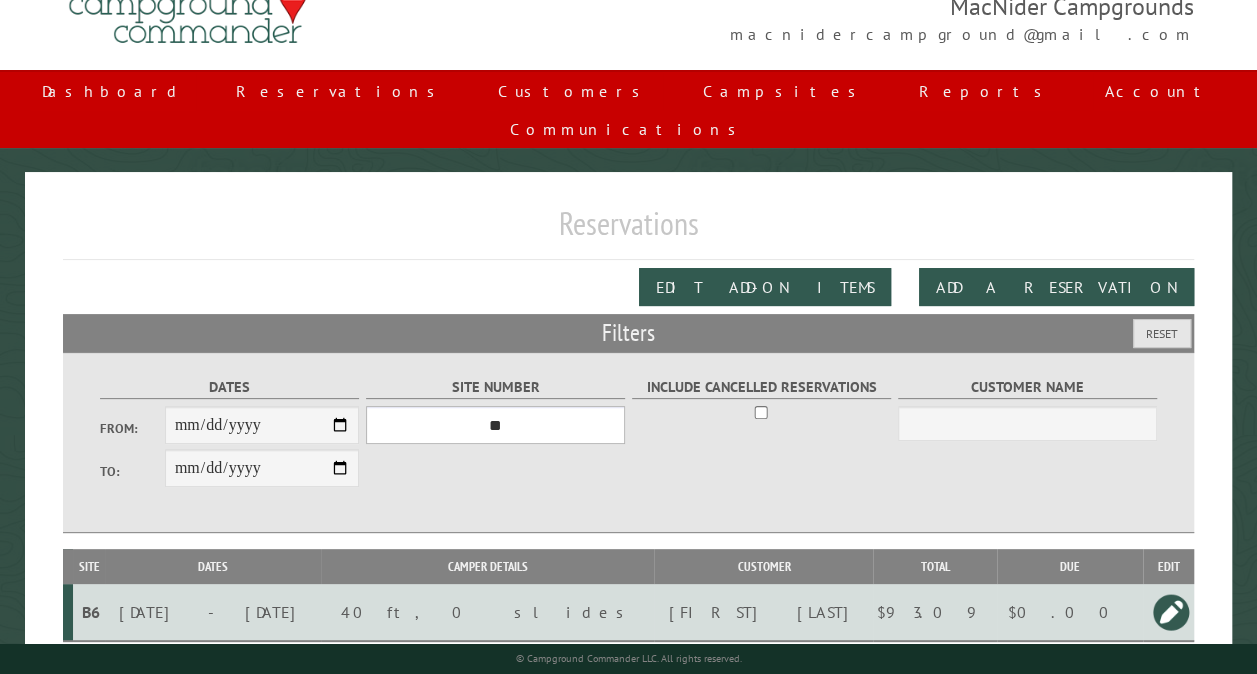 scroll, scrollTop: 112, scrollLeft: 0, axis: vertical 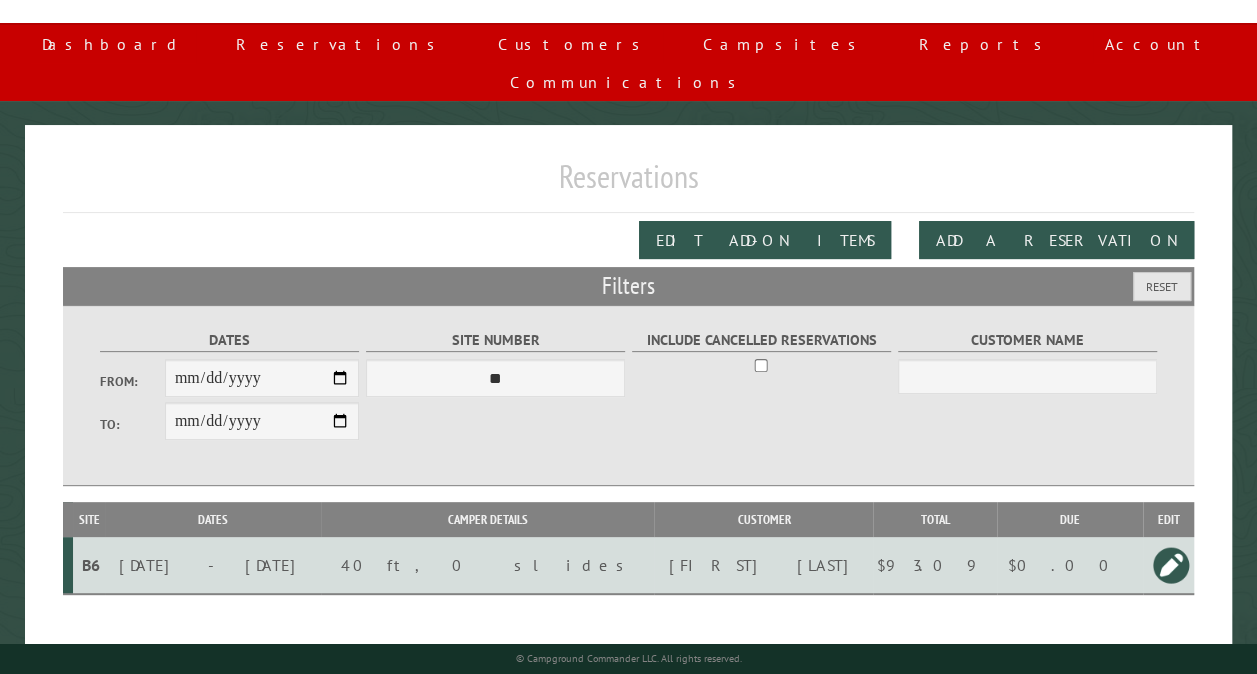click at bounding box center (1171, 565) 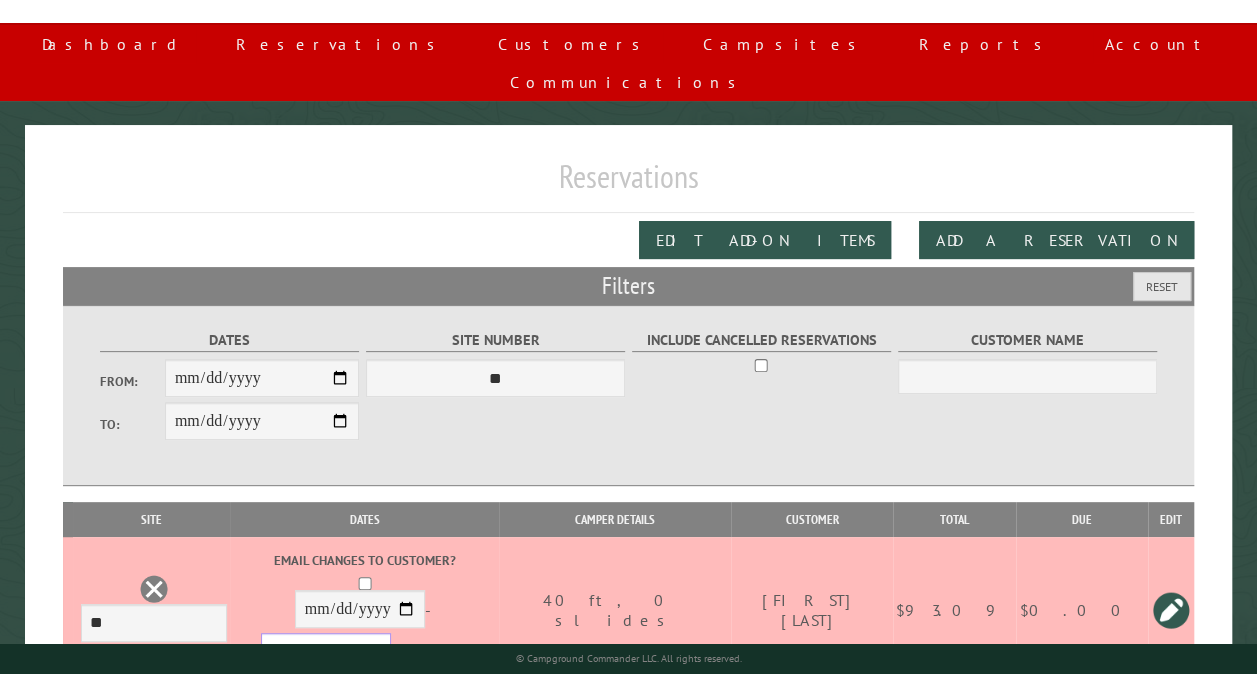 click on "**********" at bounding box center [326, 652] 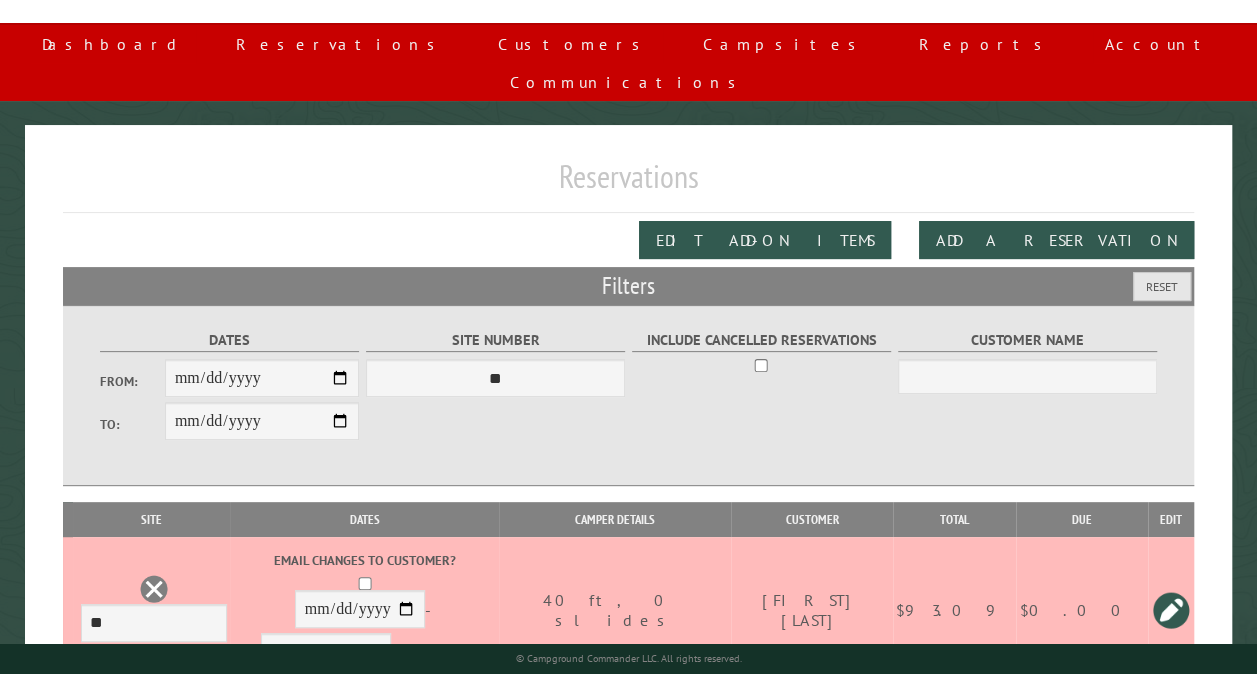 click on "Save" at bounding box center [444, 652] 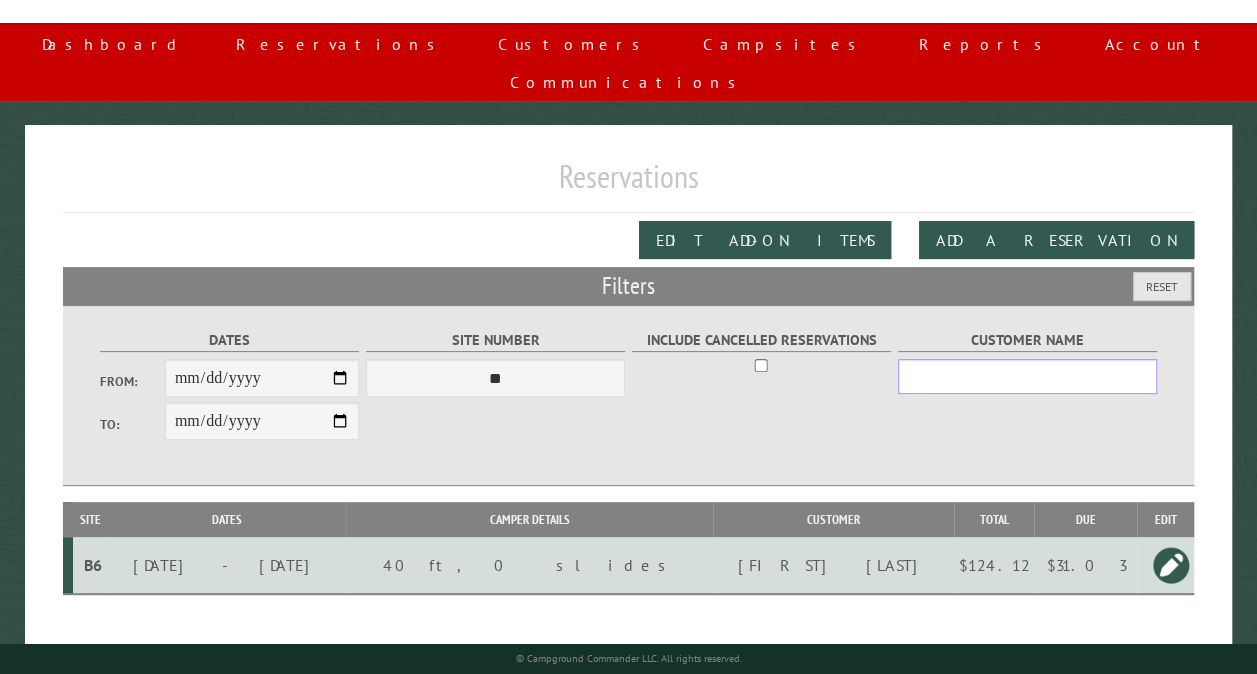 click on "Customer Name" at bounding box center [1027, 376] 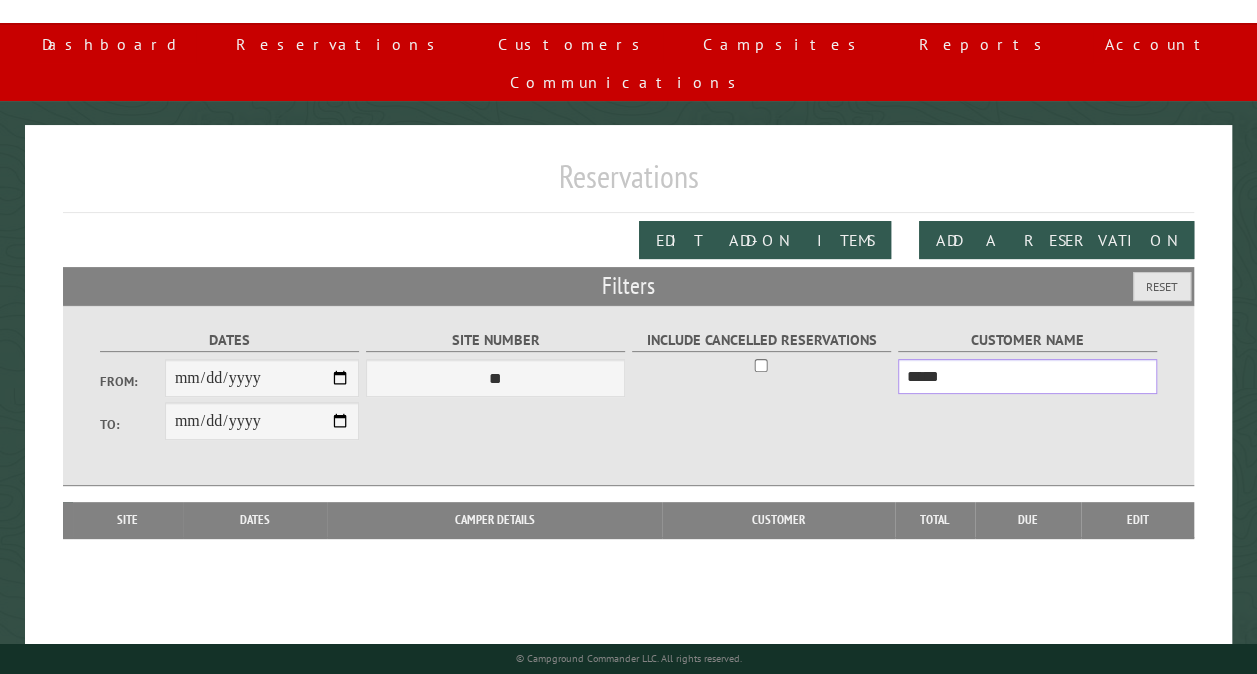 type on "*****" 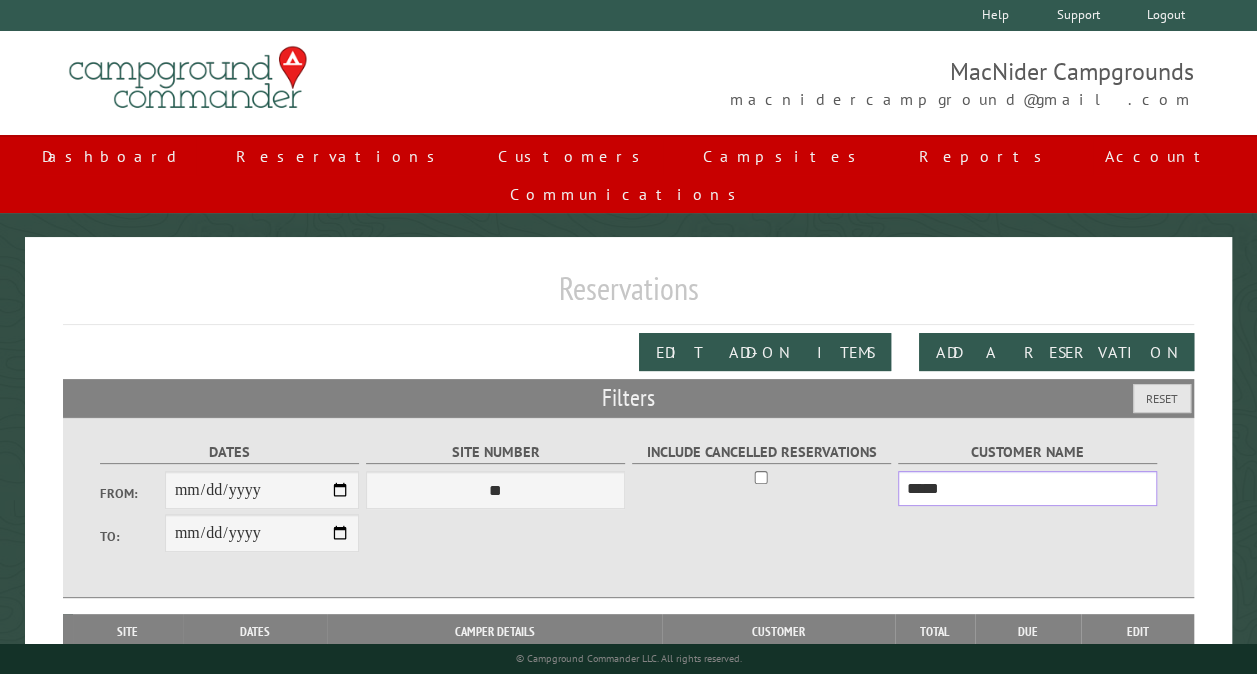 scroll, scrollTop: 112, scrollLeft: 0, axis: vertical 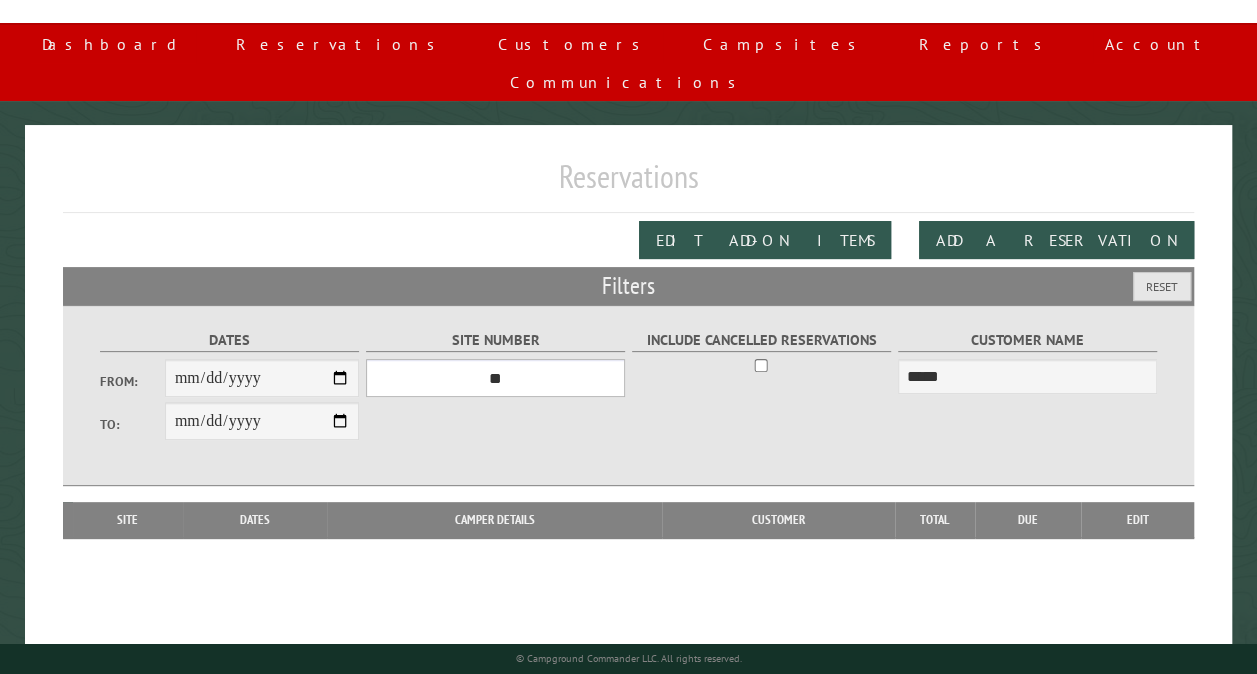 click on "[NUMBER]" at bounding box center [495, 378] 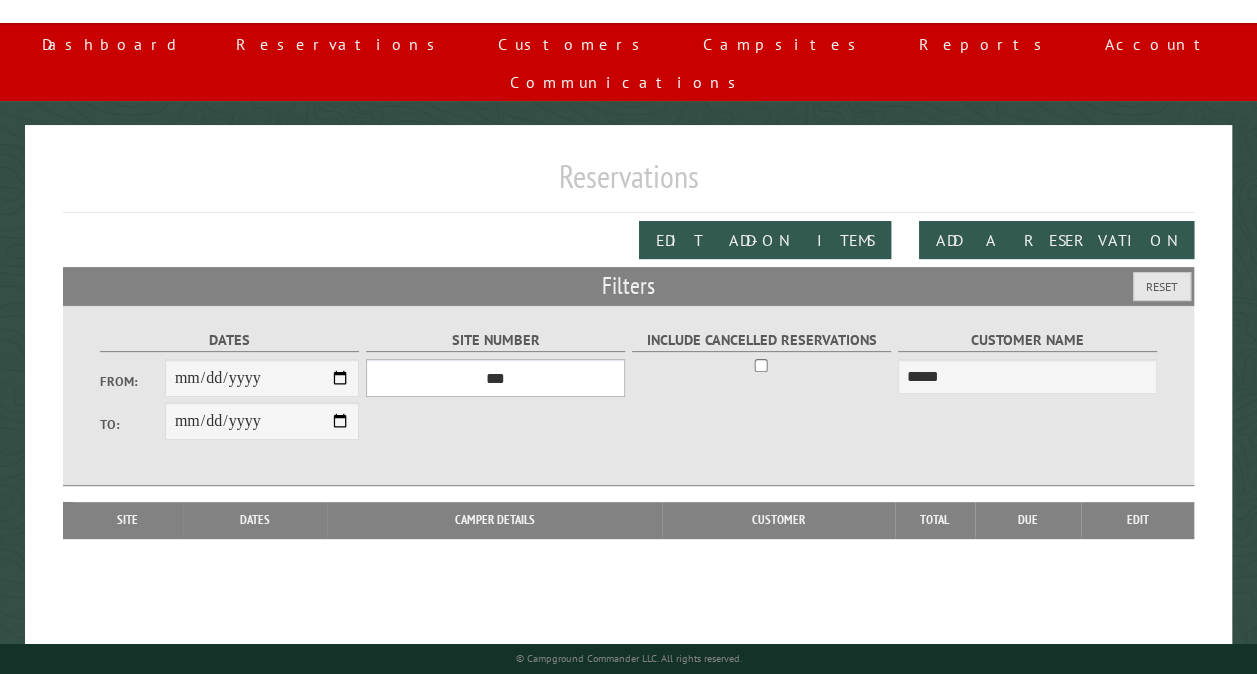 click on "[NUMBER]" at bounding box center (495, 378) 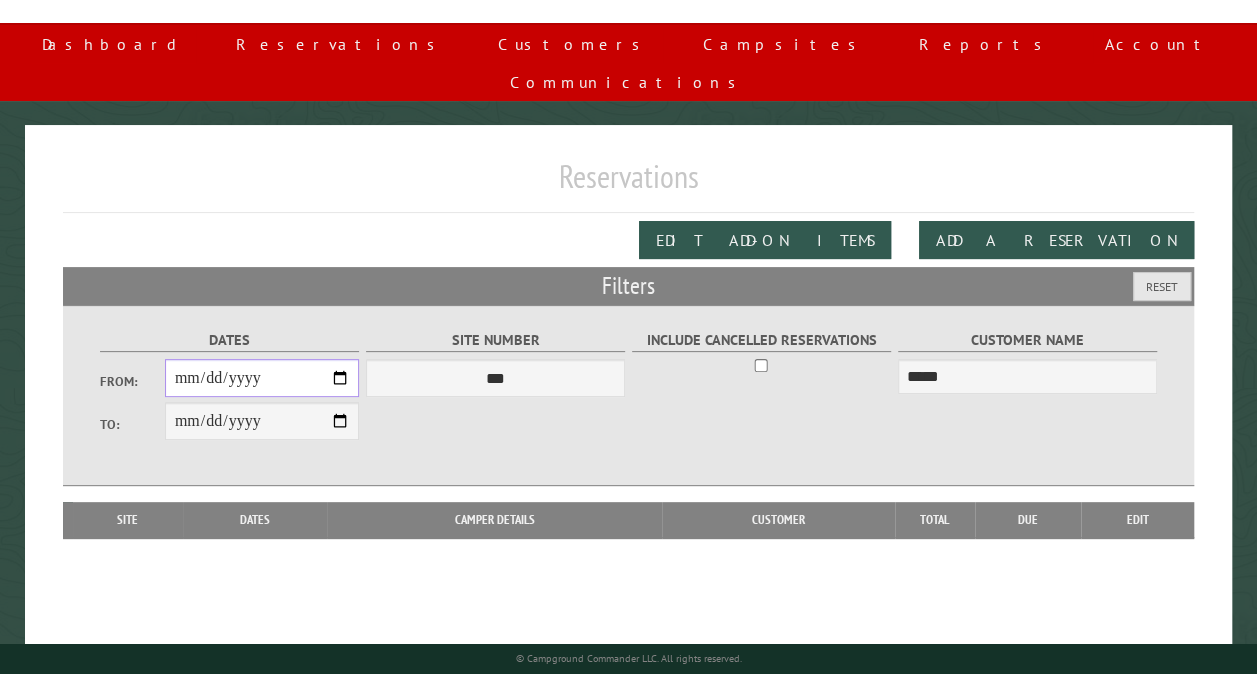 click on "**********" at bounding box center [262, 378] 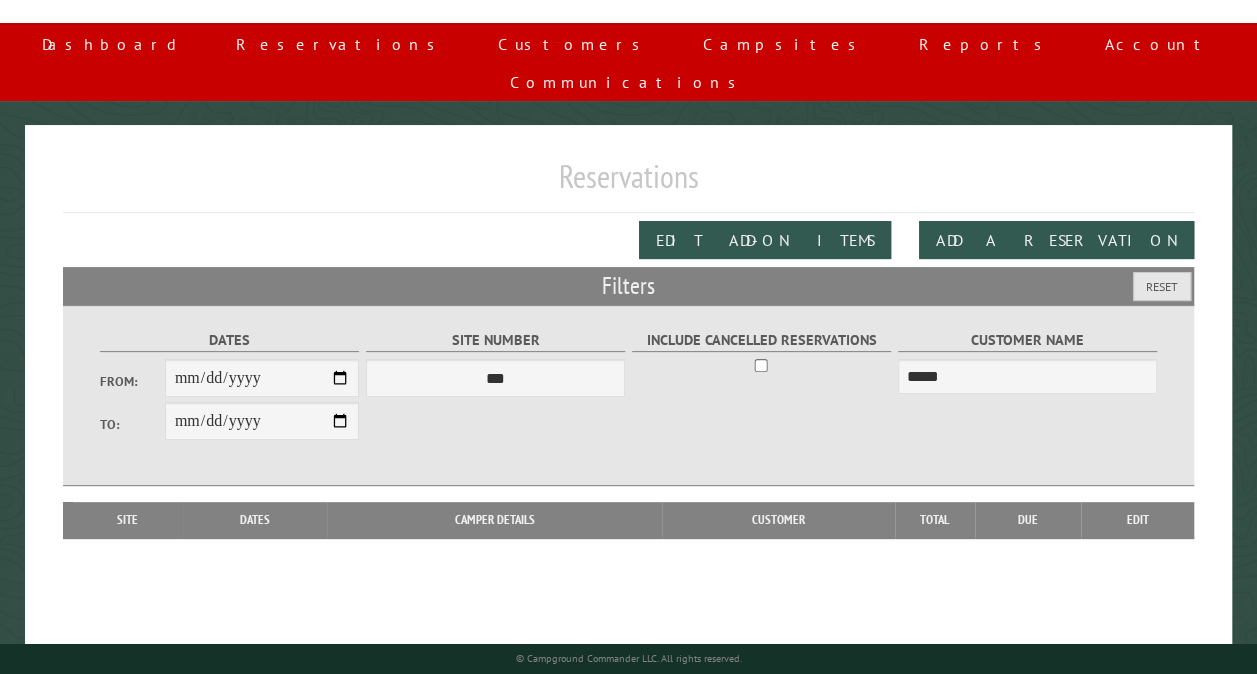 click on "Dates
From:
[DATE]
To:
[DATE]
Site Number
[NUMBER]
Include Cancelled Reservations
Customer Name [LAST]" at bounding box center (628, 395) 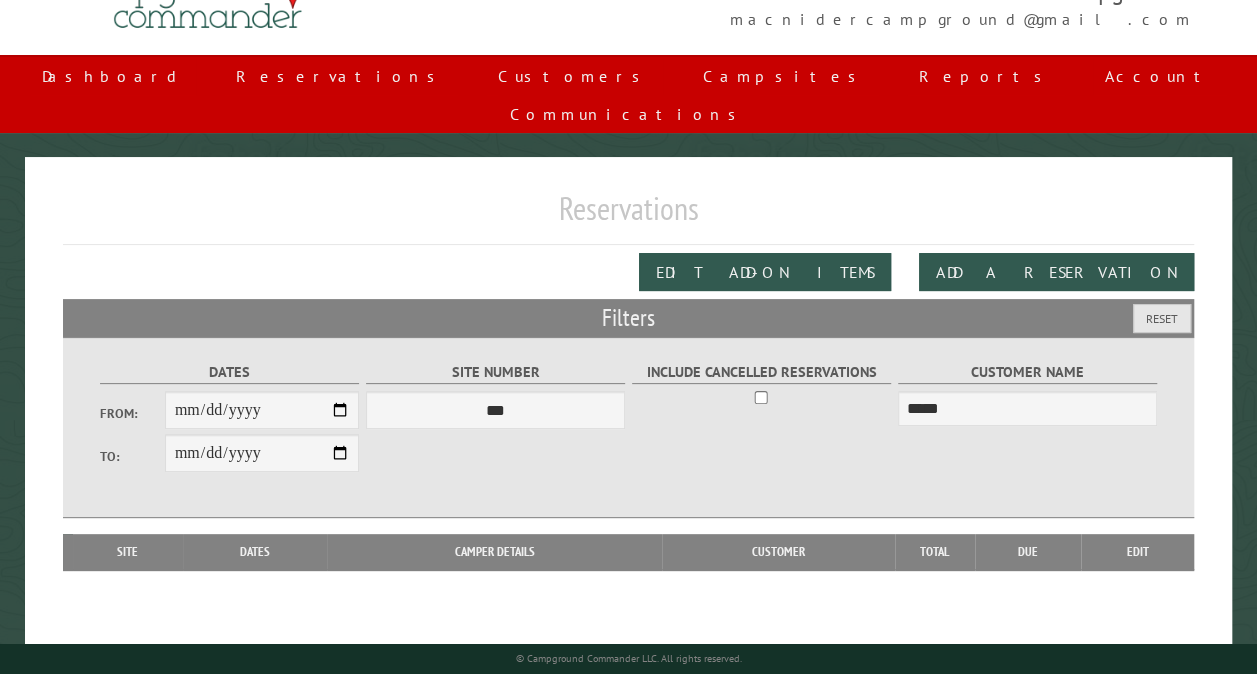 scroll, scrollTop: 112, scrollLeft: 0, axis: vertical 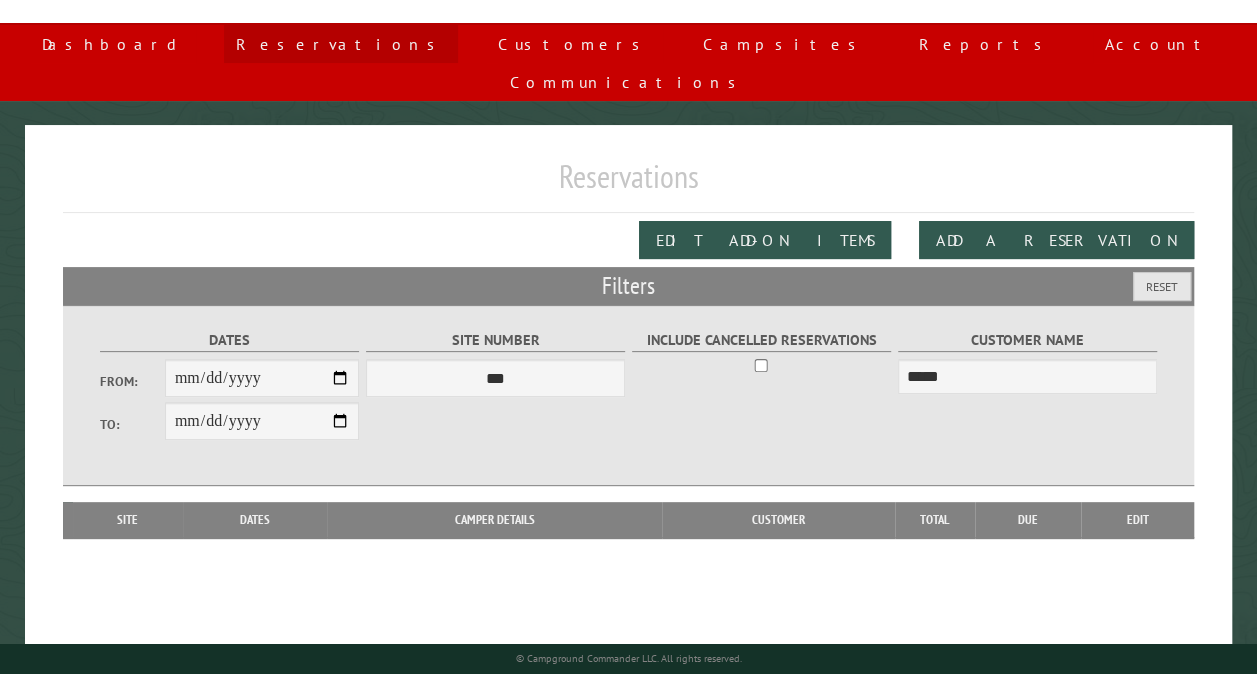 click on "Reservations" at bounding box center (341, 44) 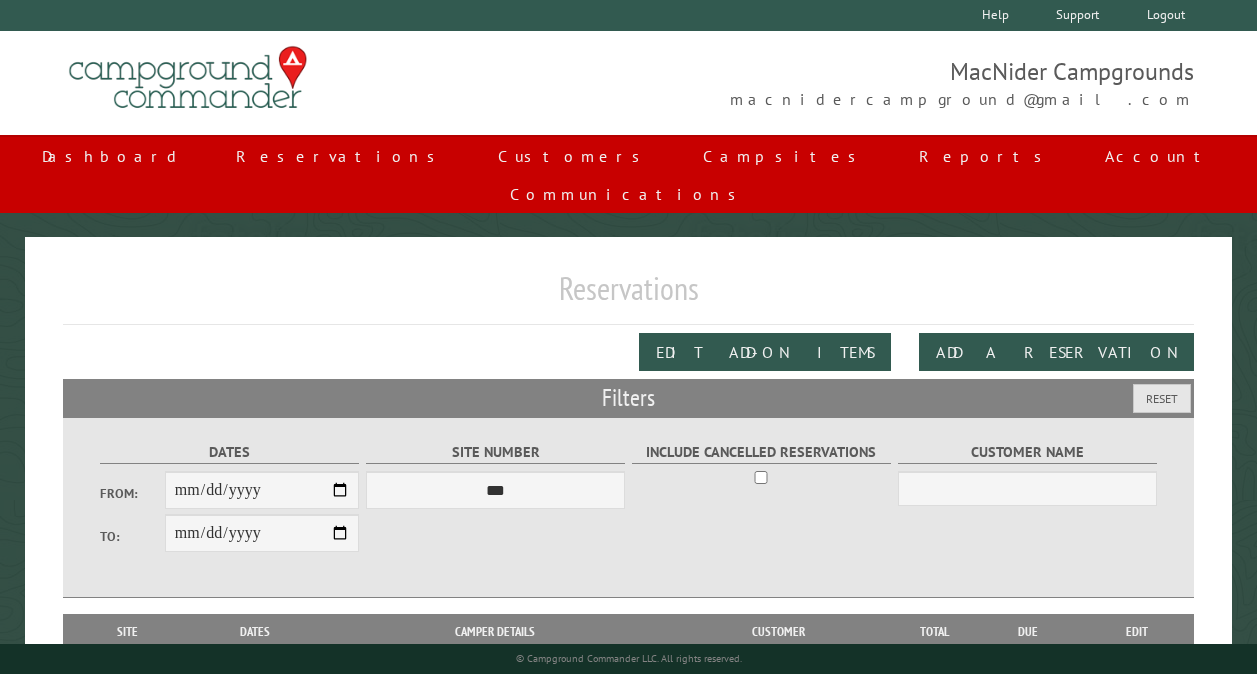 scroll, scrollTop: 0, scrollLeft: 0, axis: both 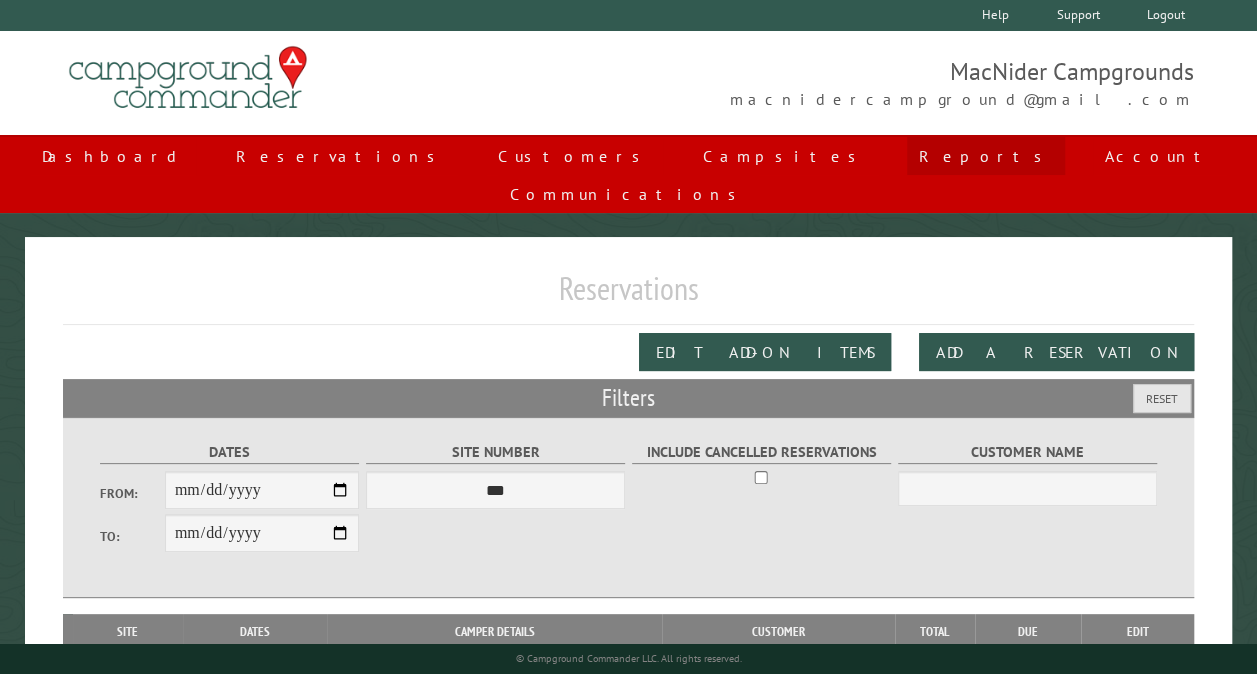 click on "Reports" at bounding box center [986, 156] 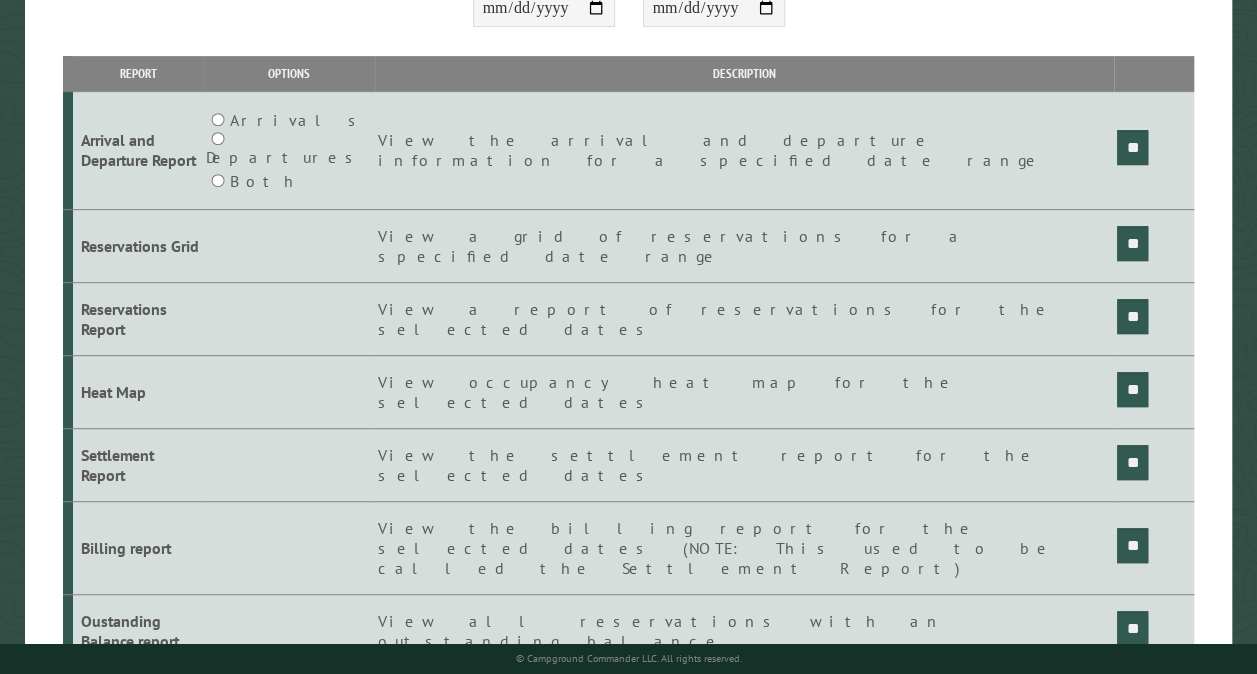 scroll, scrollTop: 0, scrollLeft: 0, axis: both 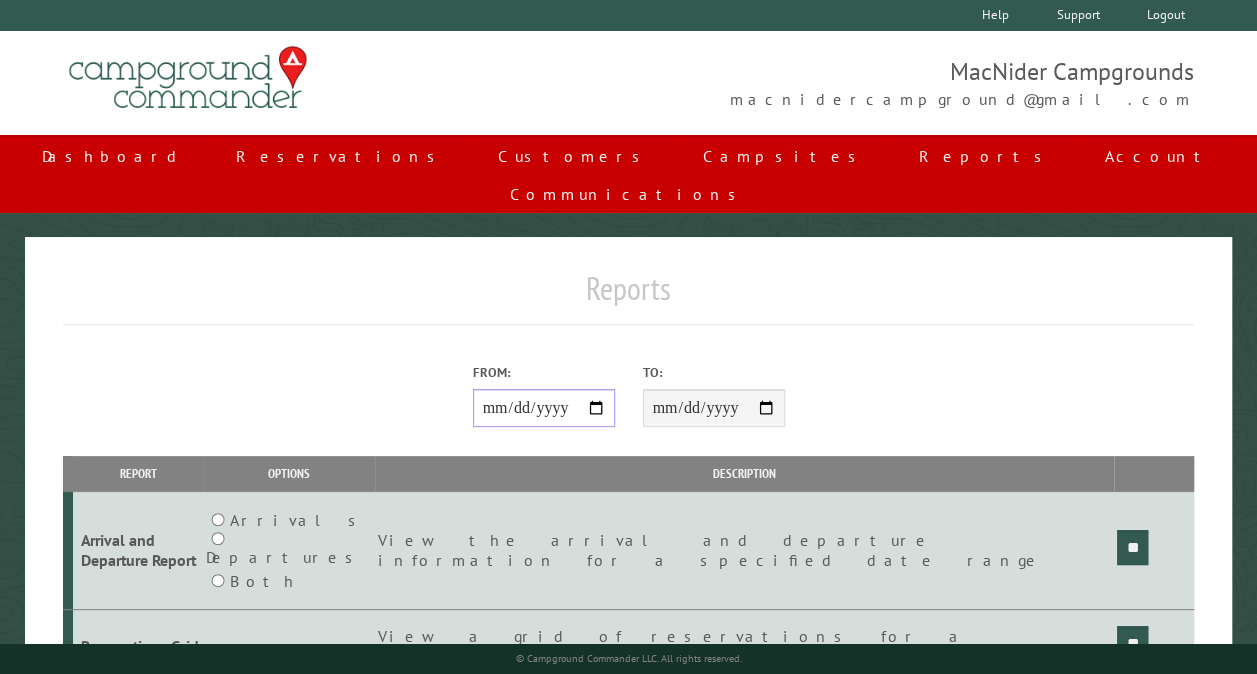 click on "From:" at bounding box center [544, 408] 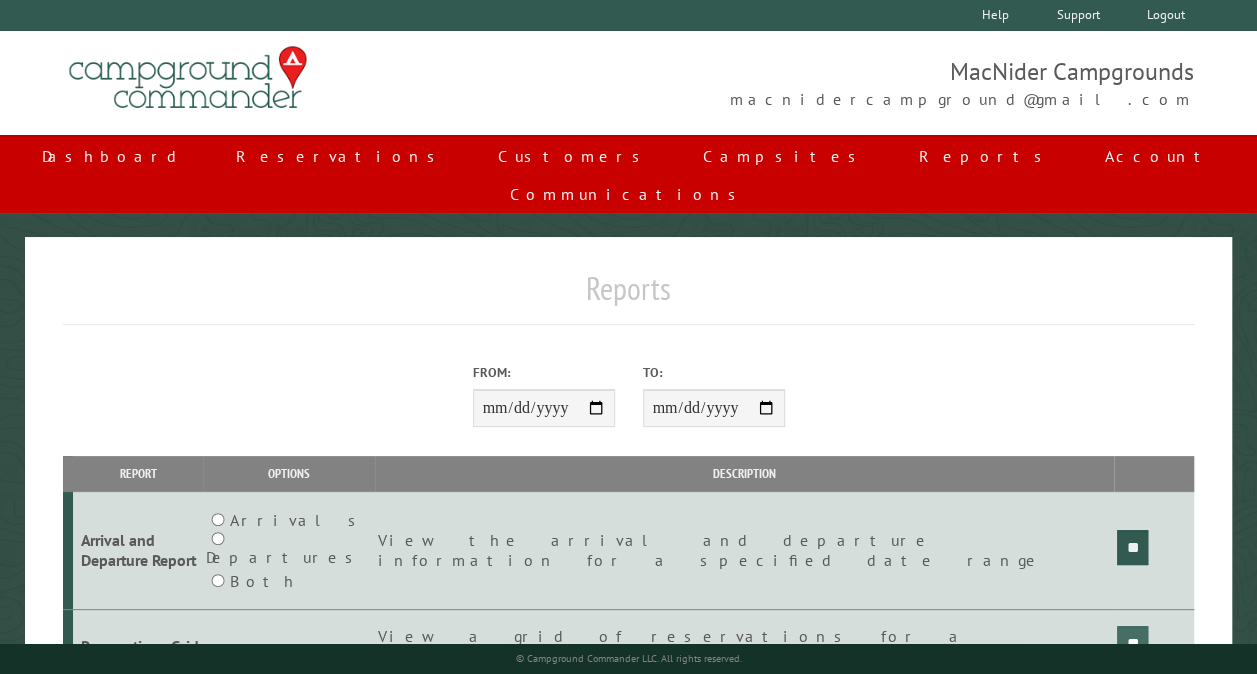 click on "**" at bounding box center [1132, 547] 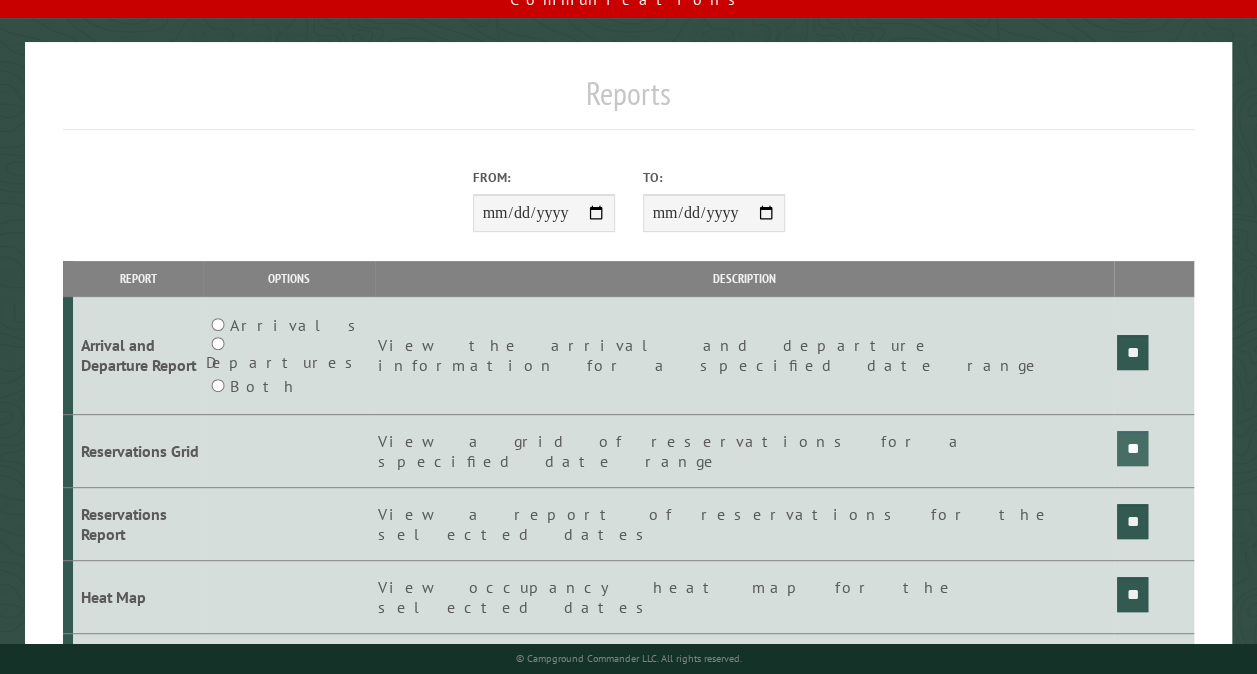 scroll, scrollTop: 200, scrollLeft: 0, axis: vertical 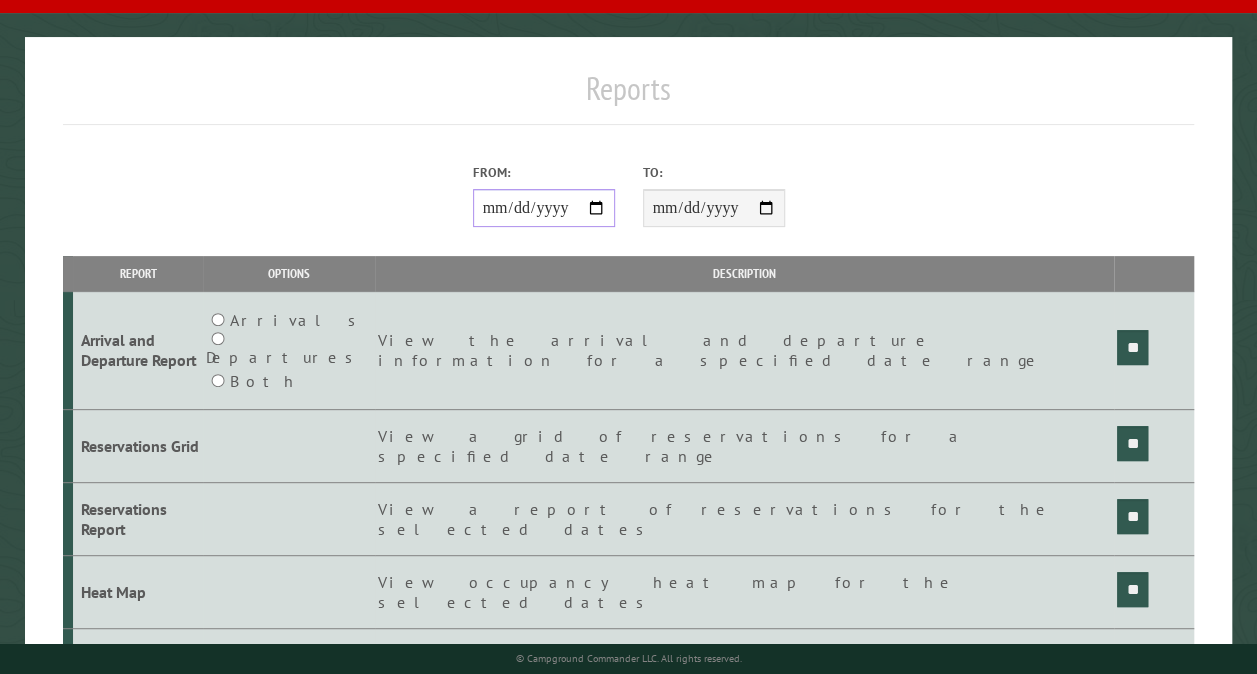 click on "**********" at bounding box center [544, 208] 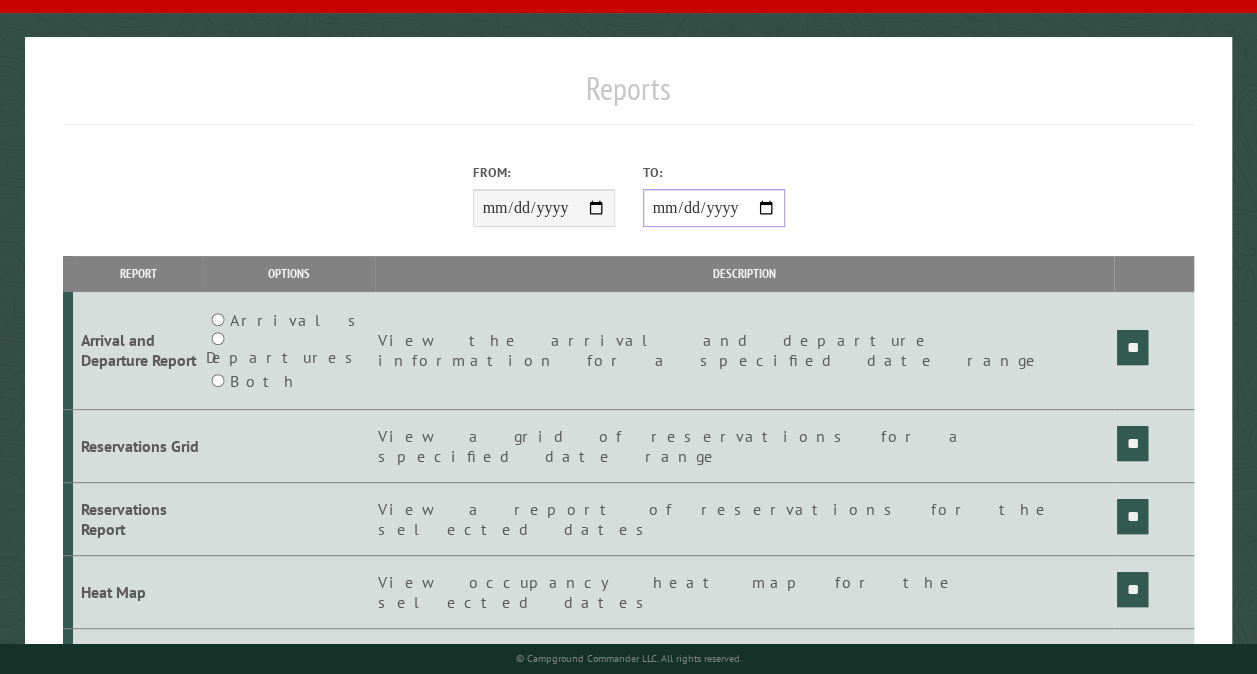 click on "**********" at bounding box center [714, 208] 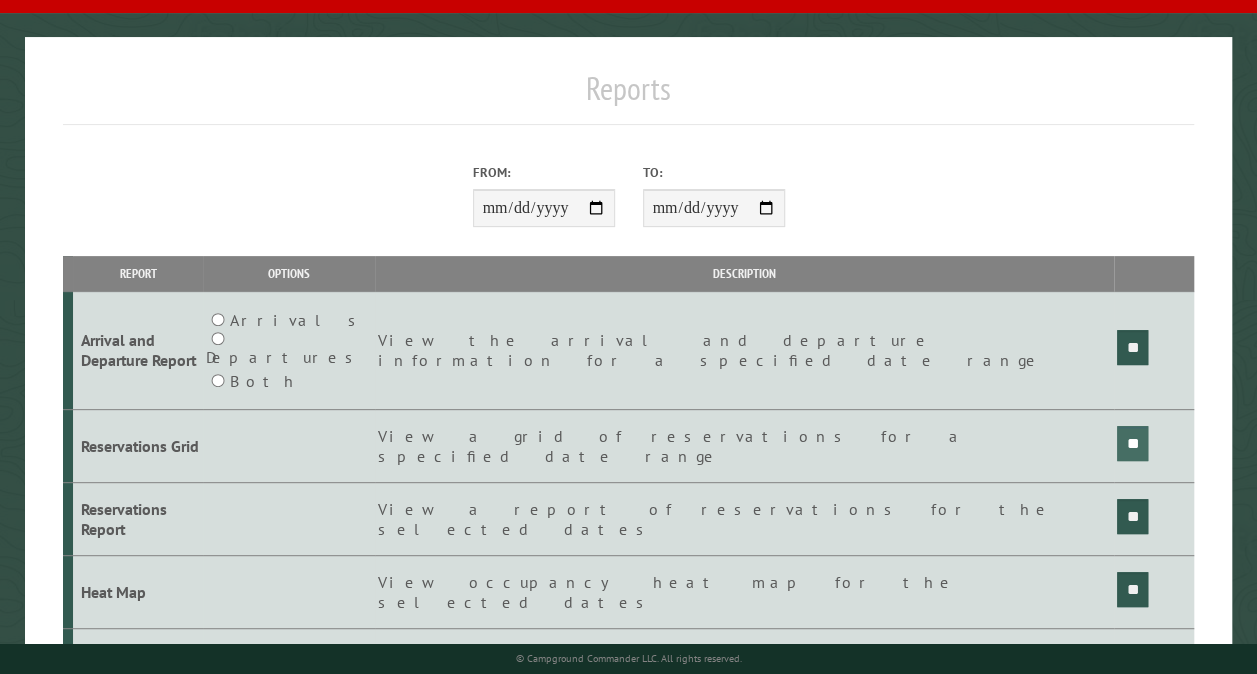 click on "**" at bounding box center [1132, 347] 